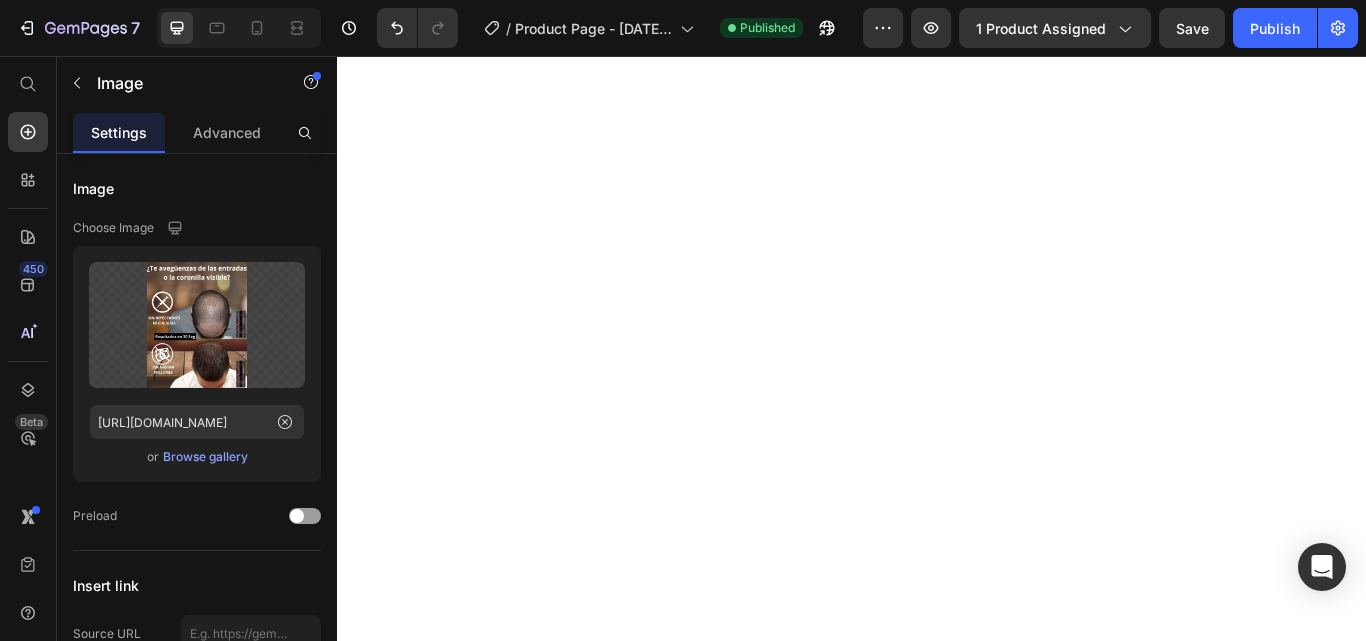 scroll, scrollTop: 0, scrollLeft: 0, axis: both 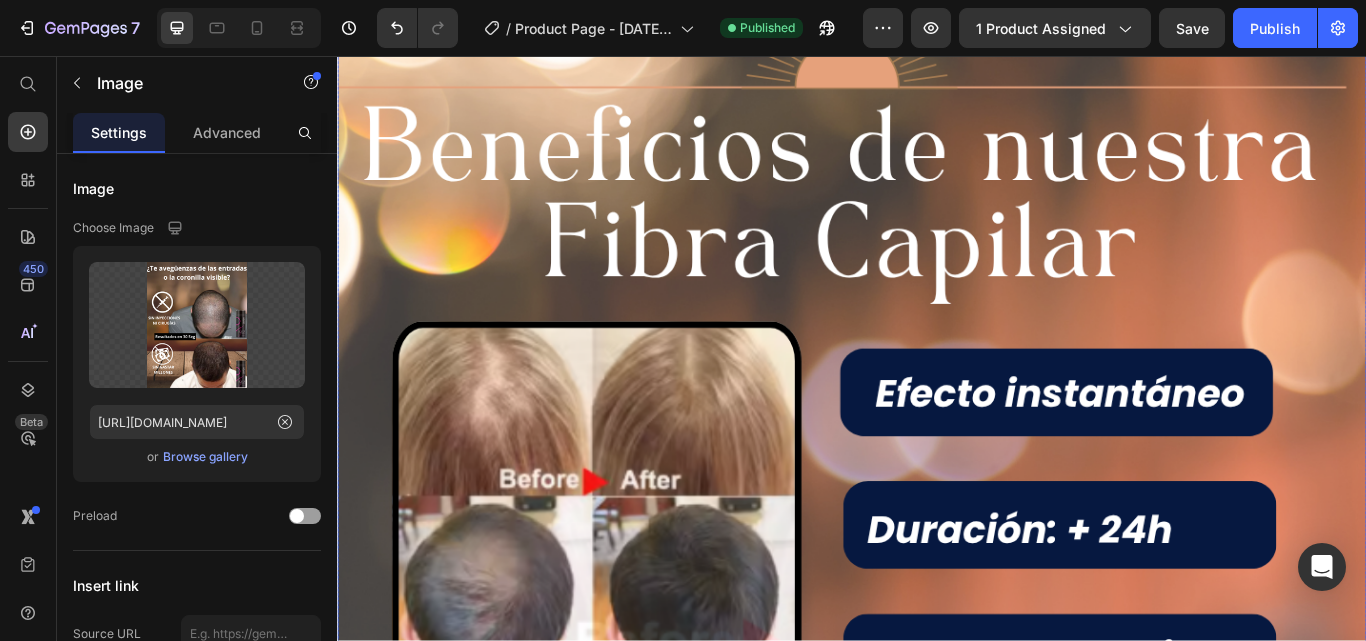type 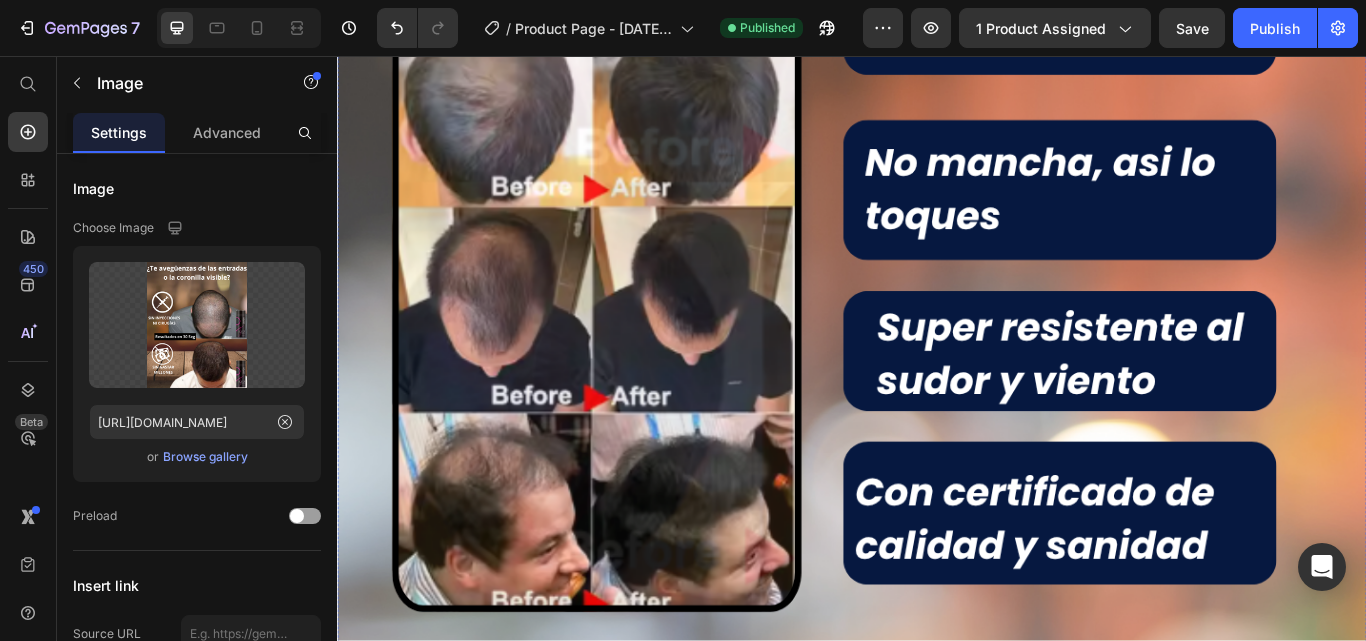 scroll, scrollTop: 4800, scrollLeft: 0, axis: vertical 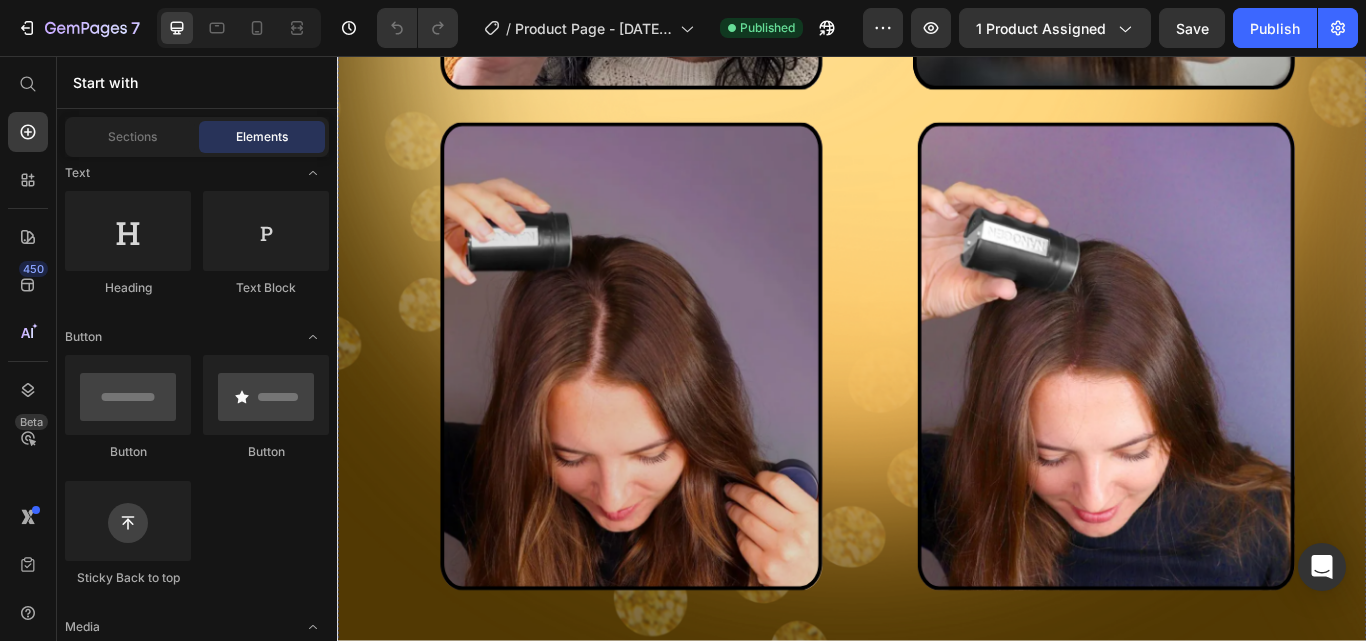 click at bounding box center (937, -2554) 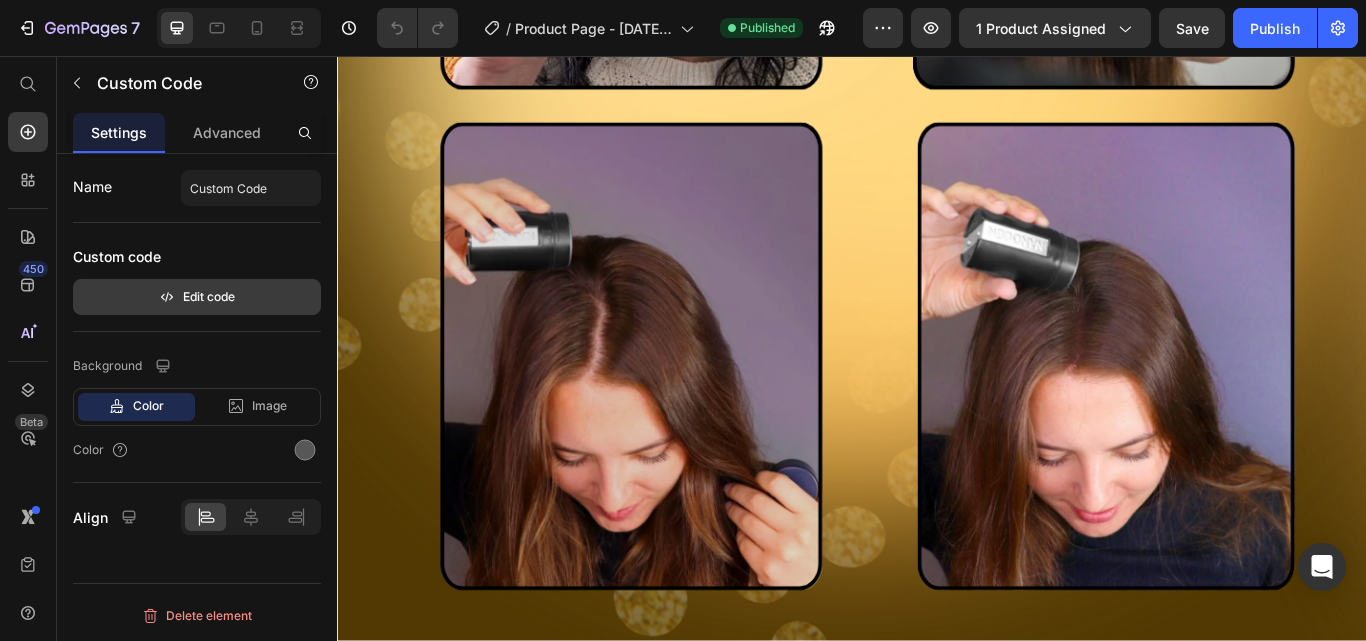 click on "Edit code" at bounding box center [197, 297] 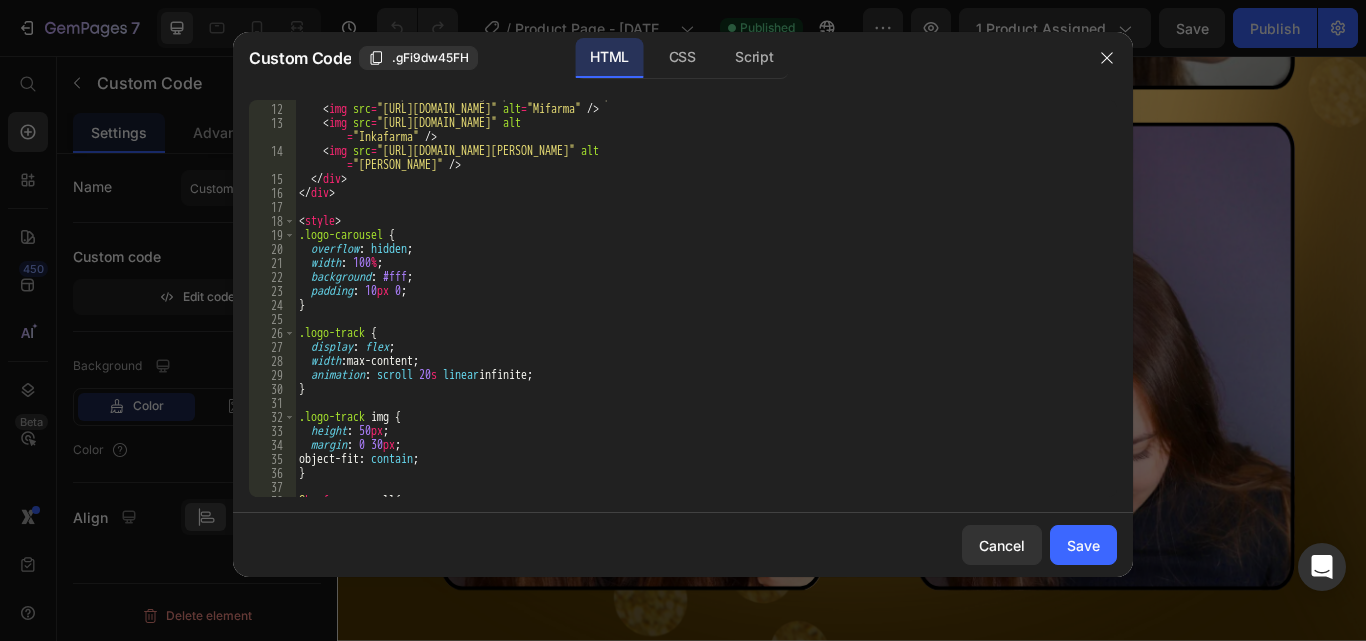 scroll, scrollTop: 247, scrollLeft: 0, axis: vertical 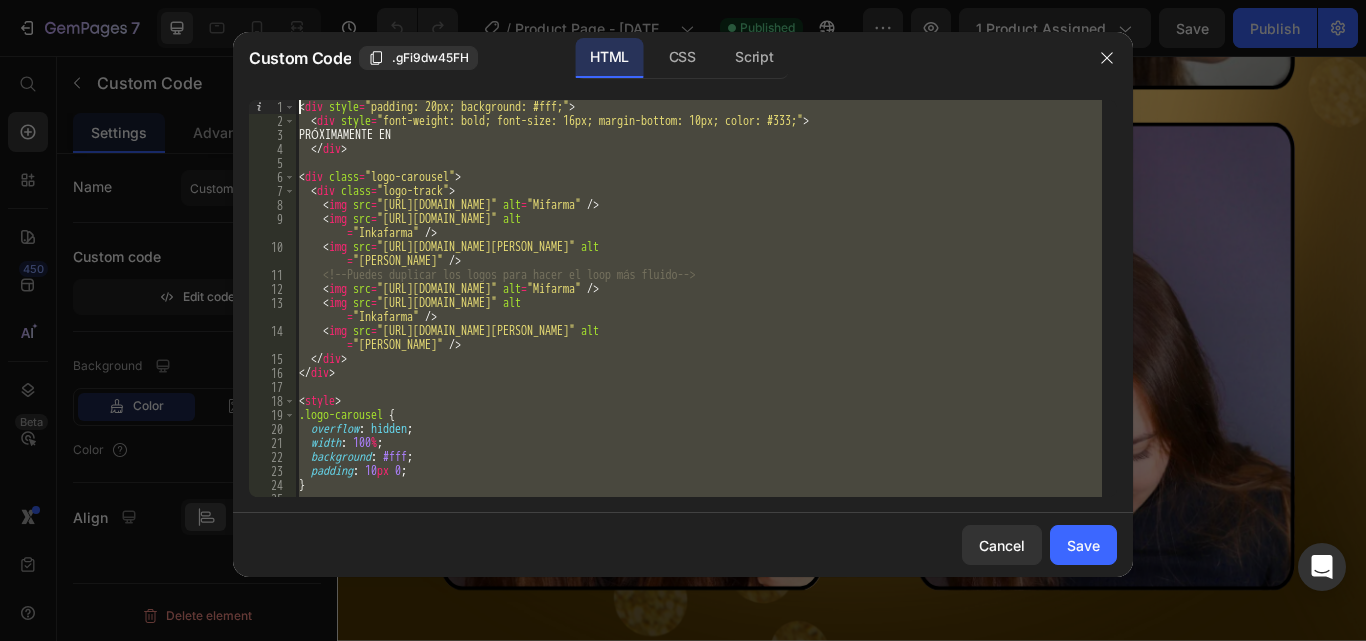 drag, startPoint x: 363, startPoint y: 490, endPoint x: 282, endPoint y: 24, distance: 472.9873 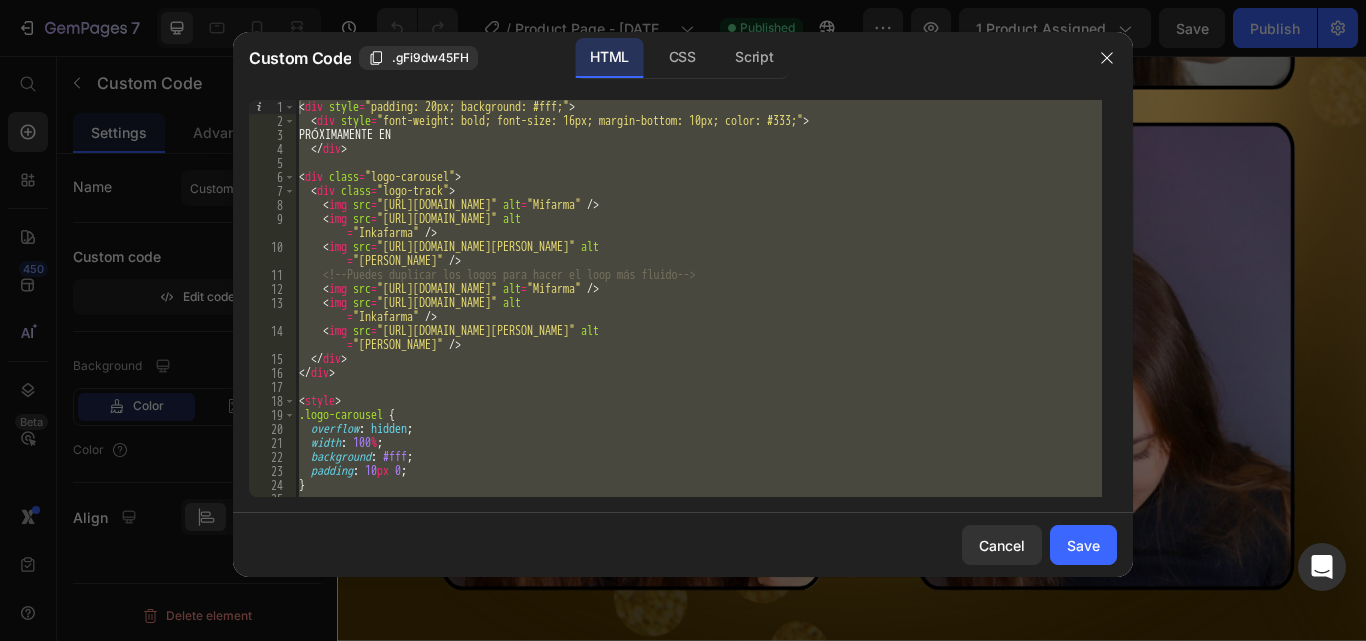 click on "< div   style = "padding: 20px; background: #fff;" >    < div   style = "font-weight: bold; font-size: 16px; margin-bottom: 10px; color: #333;" >     PRÓXIMAMENTE EN    </ div > < div   class = "logo-carousel" >    < div   class = "logo-track" >      < img   src = "[URL][DOMAIN_NAME]"   alt = "Mifarma"   />      < img   src = "[URL][DOMAIN_NAME]"   alt          = "Inkafarma"   />      < img   src = "[URL][DOMAIN_NAME][PERSON_NAME]"   alt          = "[PERSON_NAME]"   />      <!--  Puedes duplicar los logos para hacer el loop más fluido  -->      < img   src = "[URL][DOMAIN_NAME]"   alt = "Mifarma"   />      < img   src = "[URL][DOMAIN_NAME]"   alt          = "Inkafarma"   />      < img" at bounding box center (698, 298) 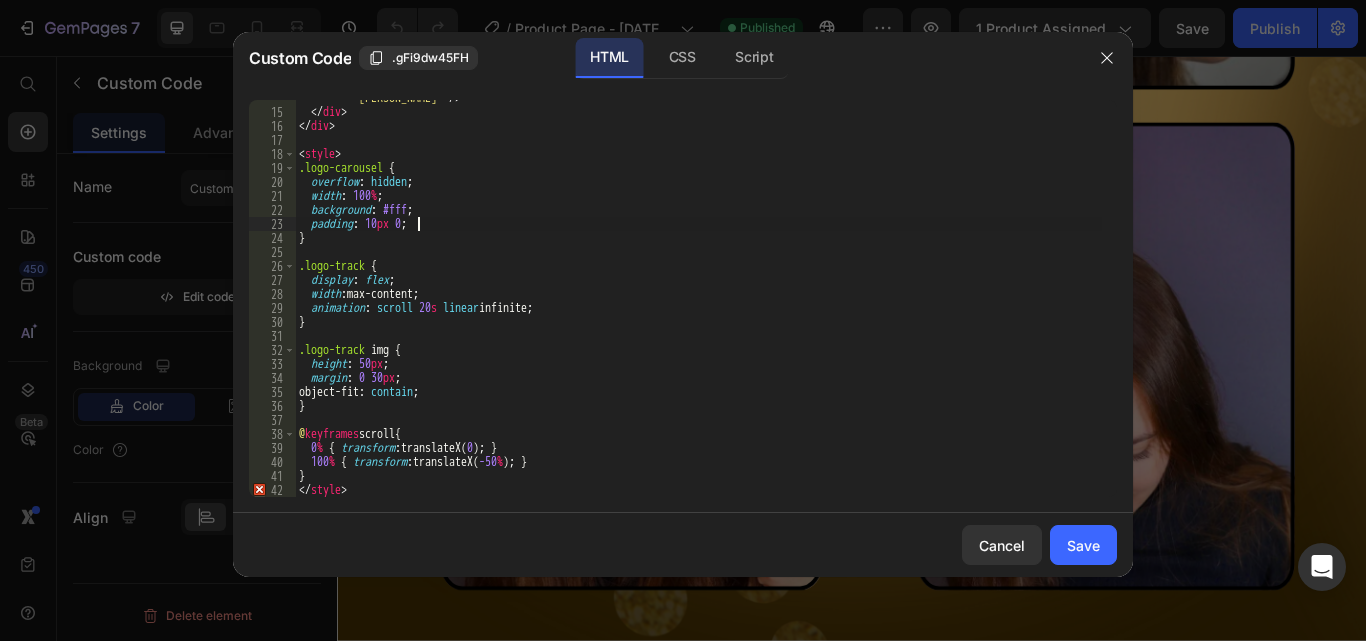 scroll, scrollTop: 247, scrollLeft: 0, axis: vertical 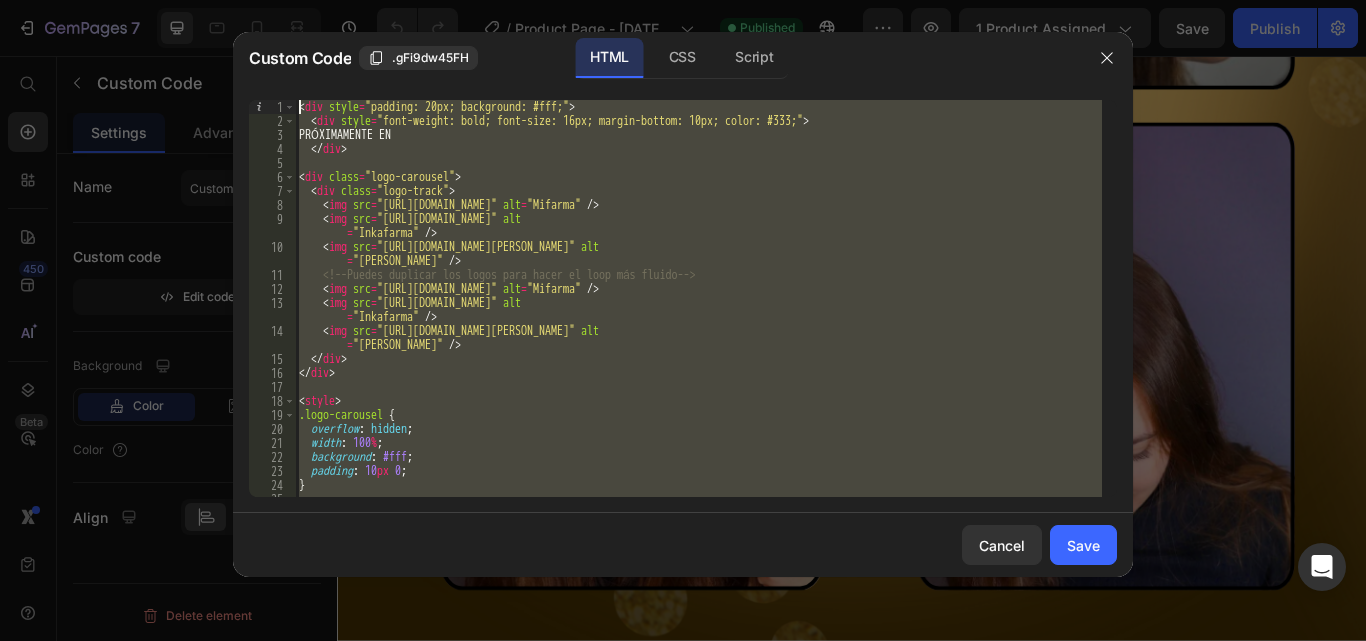 drag, startPoint x: 367, startPoint y: 496, endPoint x: 294, endPoint y: 91, distance: 411.52643 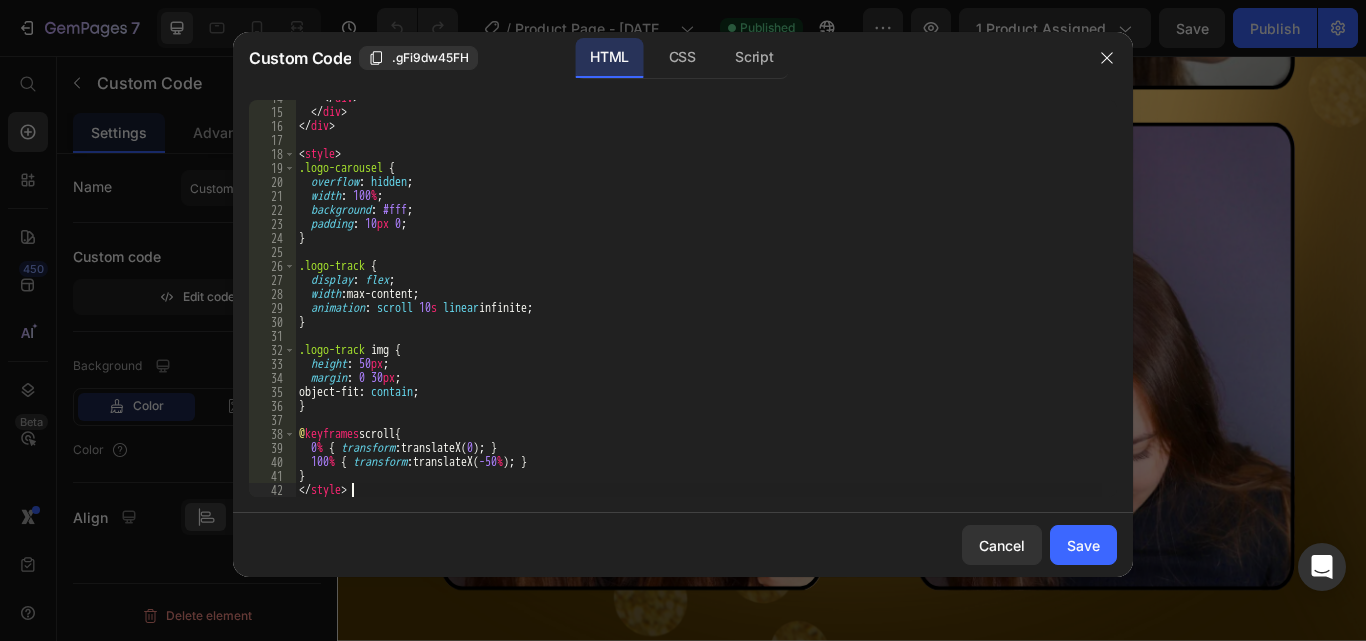 scroll, scrollTop: 247, scrollLeft: 0, axis: vertical 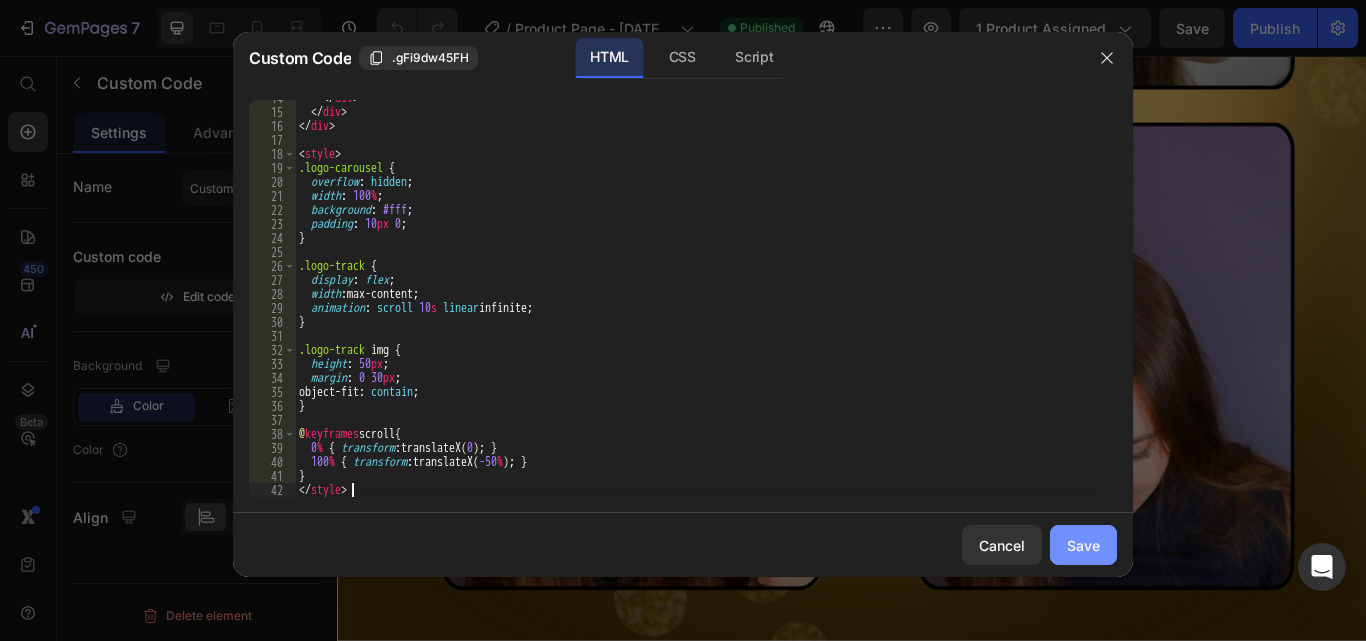 click on "Save" at bounding box center (1083, 545) 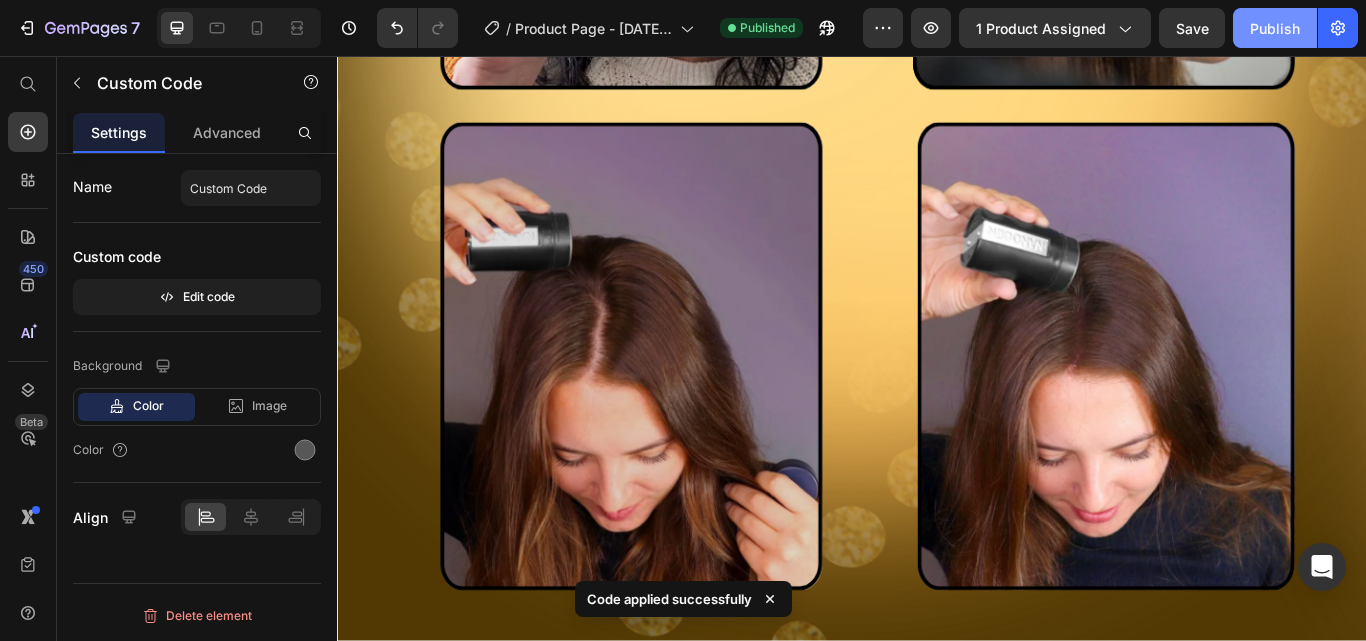 click on "Publish" at bounding box center (1275, 28) 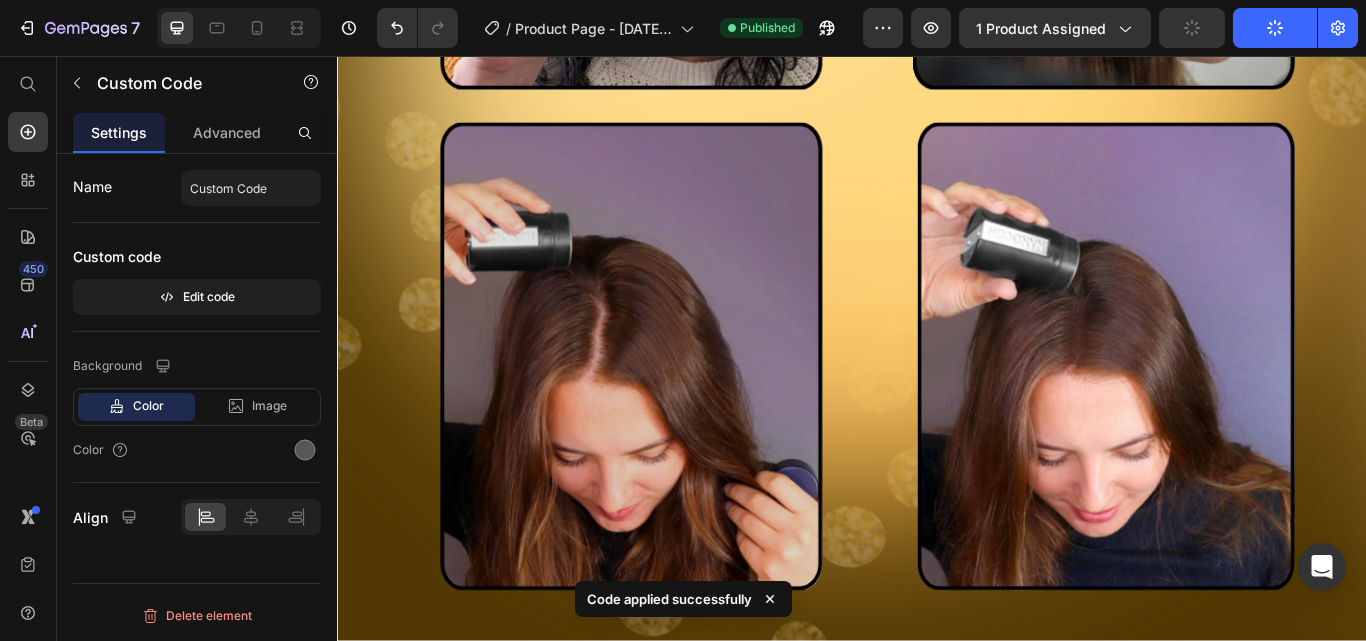 type 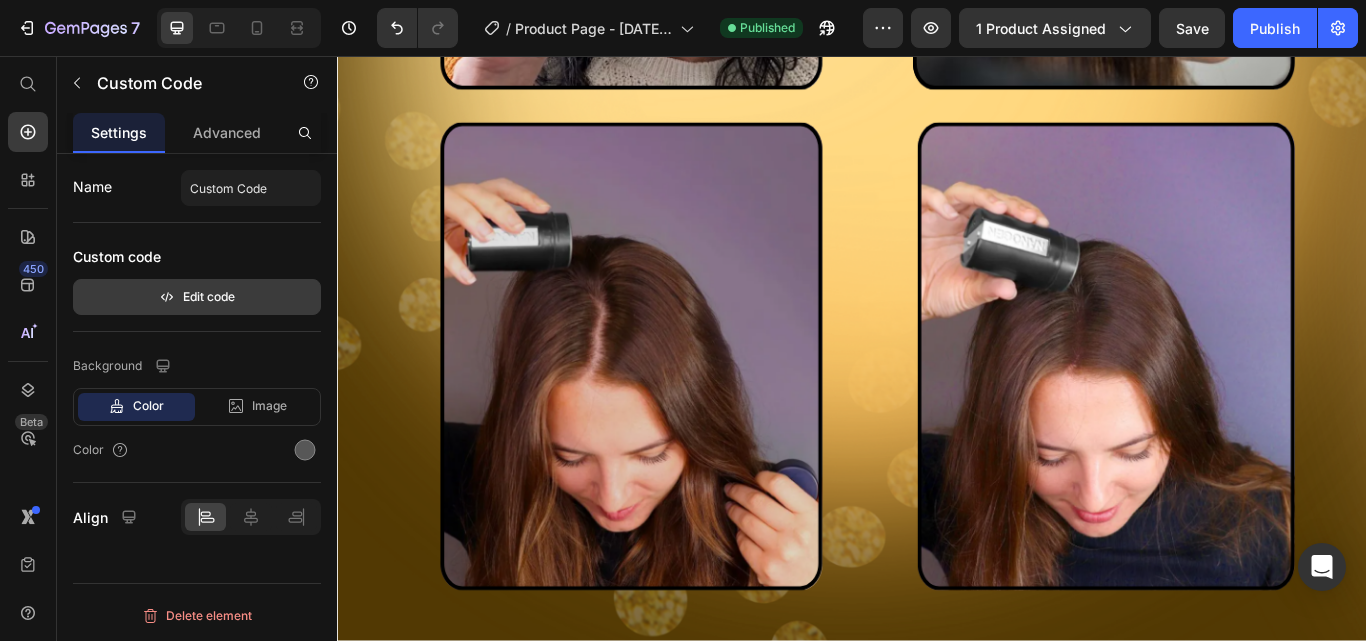 click on "Edit code" at bounding box center (197, 297) 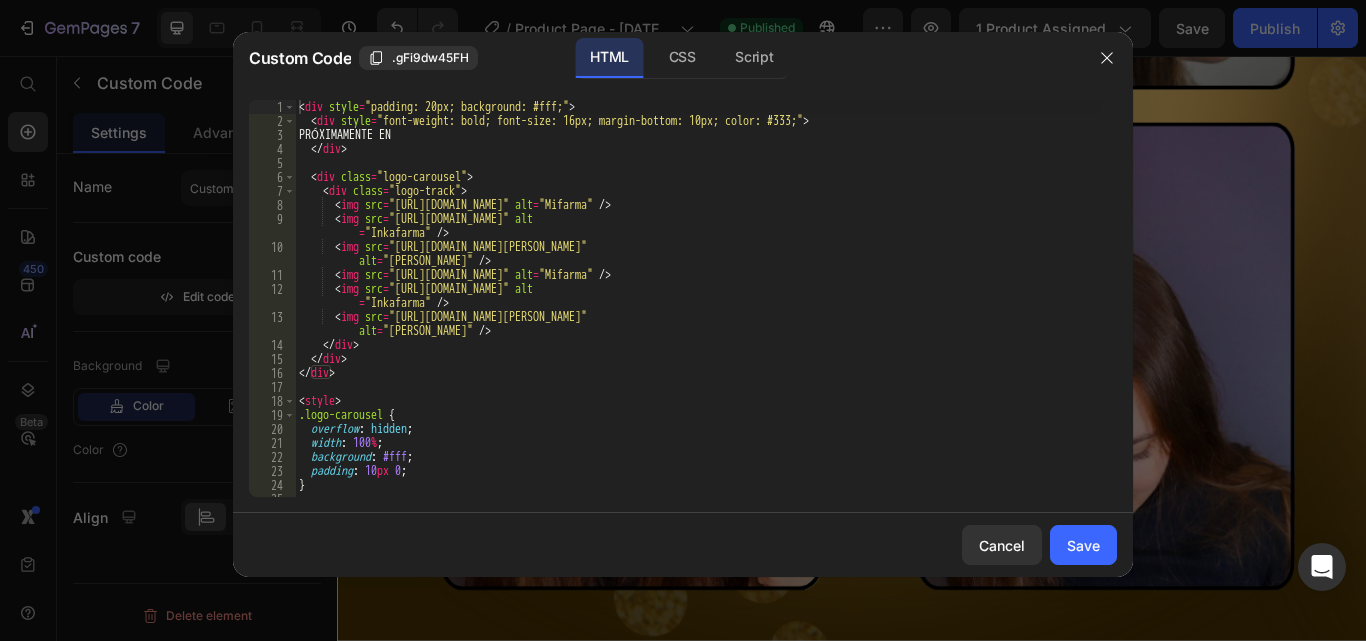 type 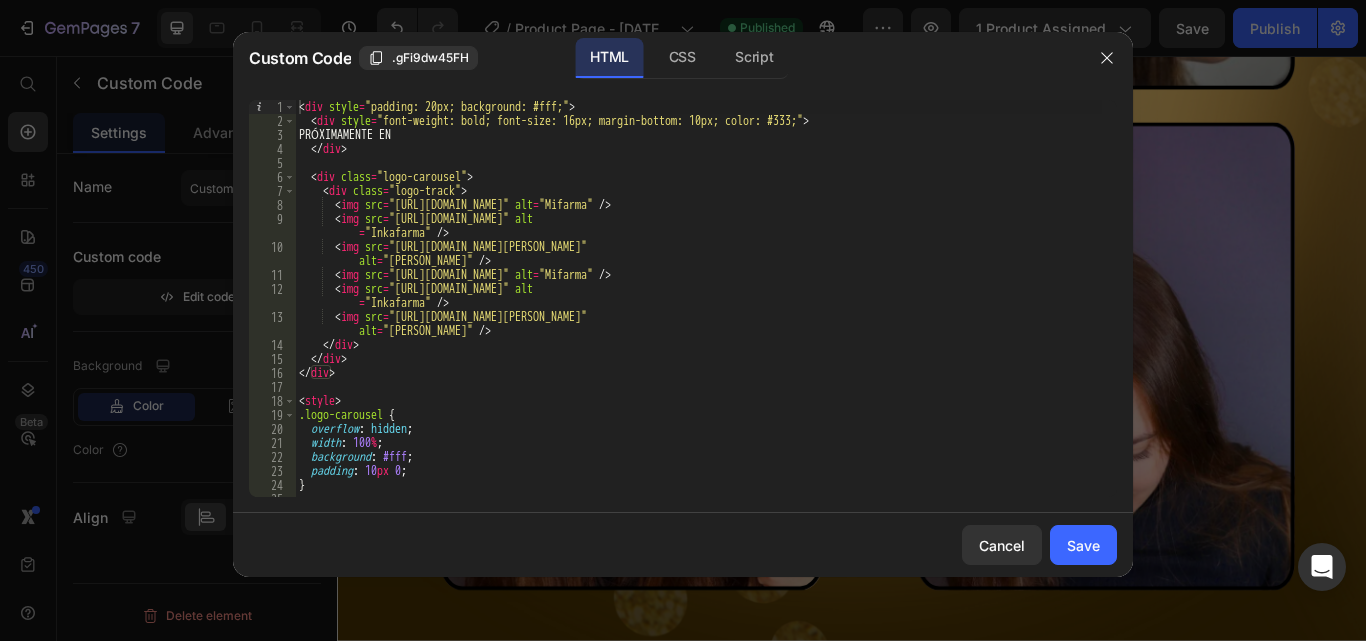 scroll, scrollTop: 0, scrollLeft: 0, axis: both 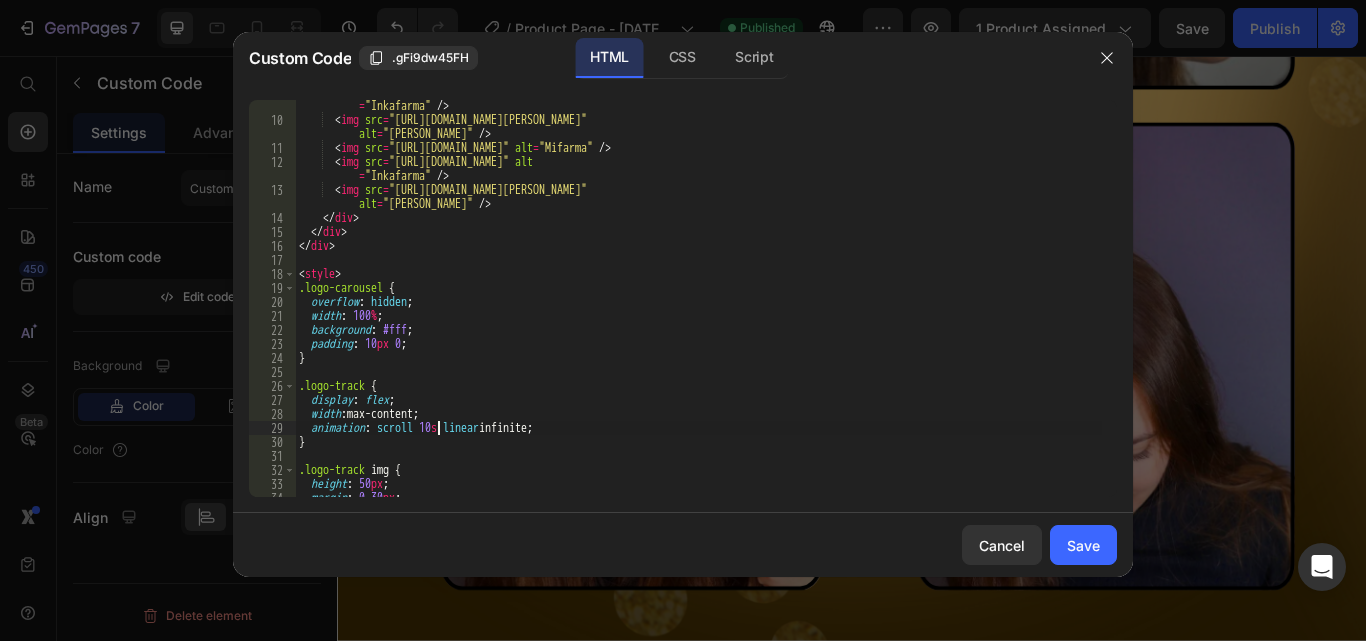 click on "< img   src = "[URL][DOMAIN_NAME]"   alt            = "Inkafarma"   />         < img   src = "[URL][DOMAIN_NAME][PERSON_NAME]"              alt = "[PERSON_NAME]"   />         < img   src = "[URL][DOMAIN_NAME]"   alt = "Mifarma"   />         < img   src = "[URL][DOMAIN_NAME]"   alt            = "Inkafarma"   />         < img   src = "[URL][DOMAIN_NAME][PERSON_NAME]"              alt = "[PERSON_NAME]"   />      </ div >    </ div > </ div > < style > .logo-carousel   {    overflow :   hidden ;    width :   100 % ;    background :   #fff ;    padding :   10 px   0 ; } .logo-track   {    display :   flex ;    width :  max-content ;    animation :" at bounding box center (698, 304) 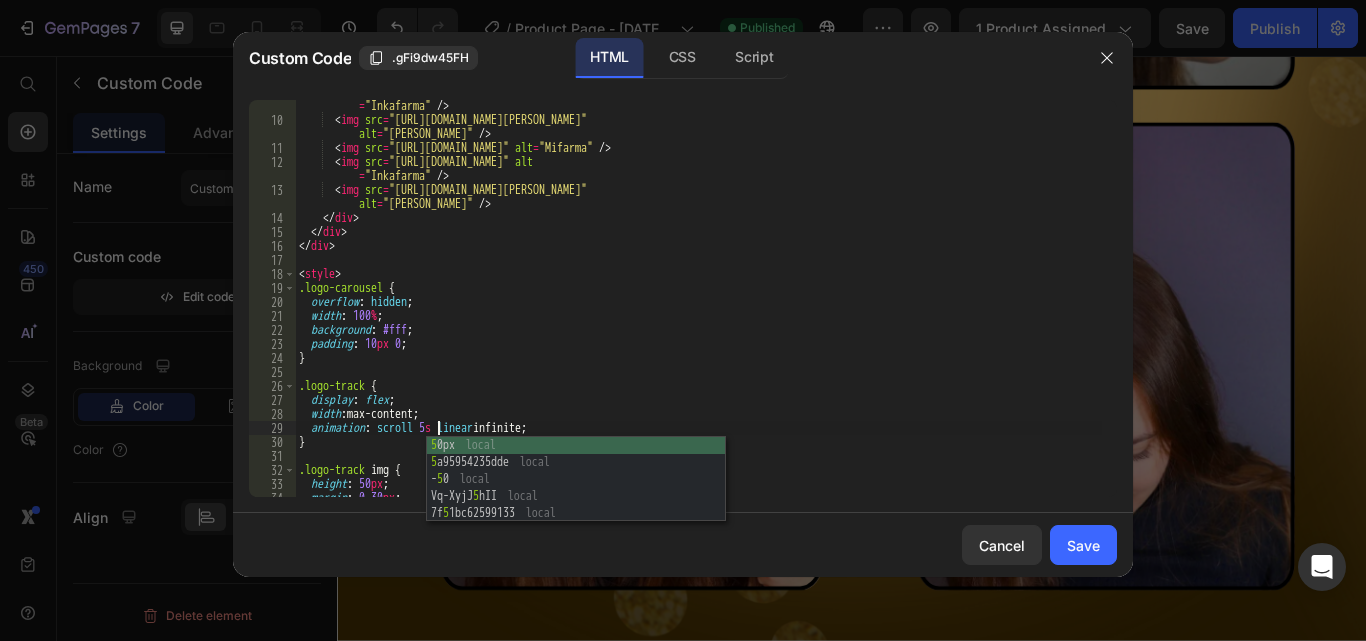 scroll, scrollTop: 0, scrollLeft: 11, axis: horizontal 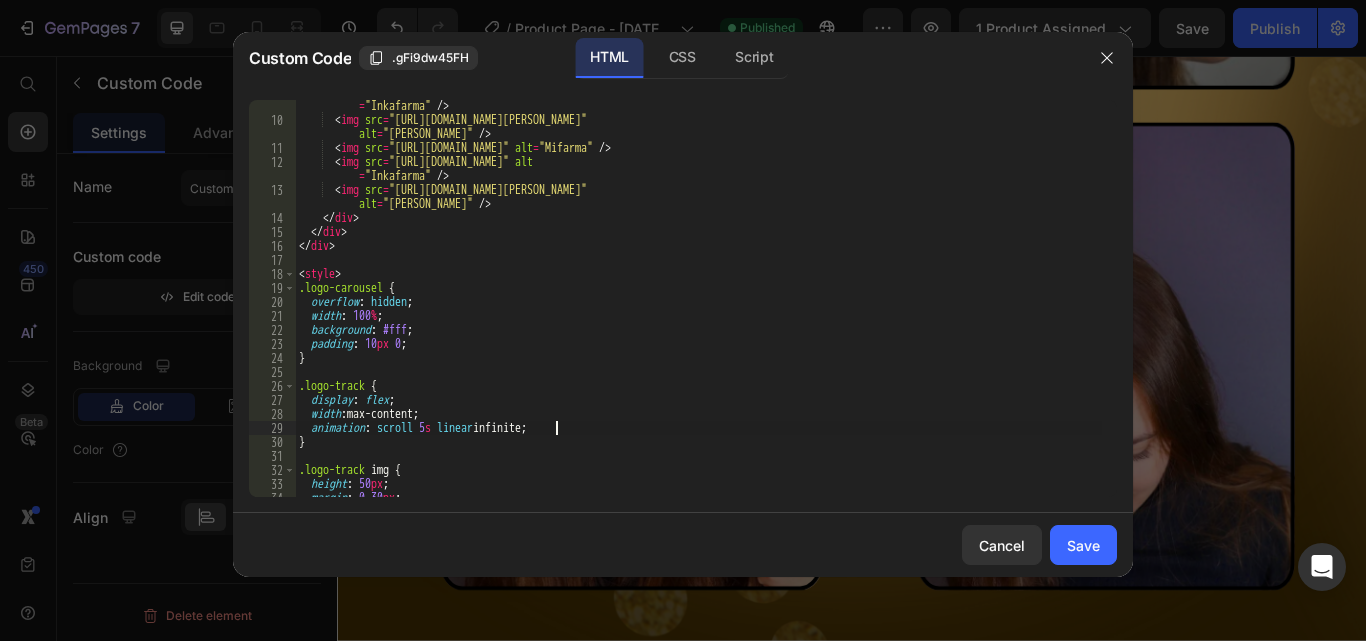 click on "< img   src = "[URL][DOMAIN_NAME]"   alt            = "Inkafarma"   />         < img   src = "[URL][DOMAIN_NAME][PERSON_NAME]"              alt = "[PERSON_NAME]"   />         < img   src = "[URL][DOMAIN_NAME]"   alt = "Mifarma"   />         < img   src = "[URL][DOMAIN_NAME]"   alt            = "Inkafarma"   />         < img   src = "[URL][DOMAIN_NAME][PERSON_NAME]"              alt = "[PERSON_NAME]"   />      </ div >    </ div > </ div > < style > .logo-carousel   {    overflow :   hidden ;    width :   100 % ;    background :   #fff ;    padding :   10 px   0 ; } .logo-track   {    display :   flex ;    width :  max-content ;    animation :" at bounding box center (698, 304) 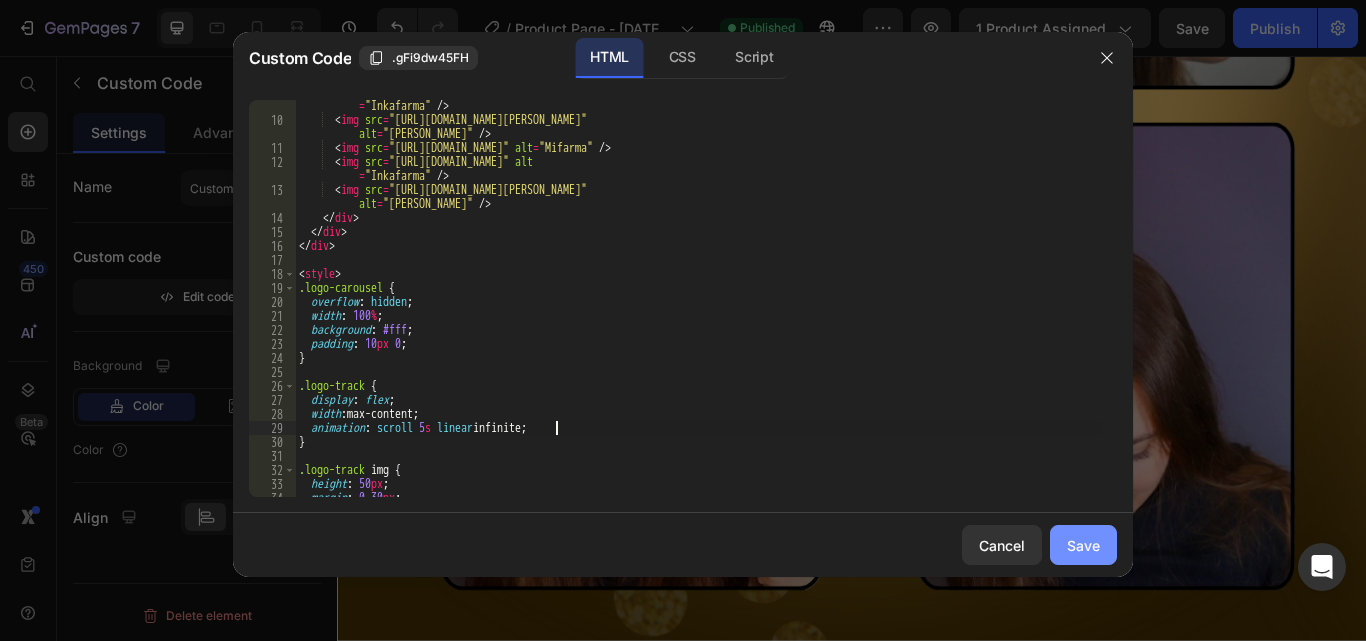 type on "animation: scroll 5s linear infinite;" 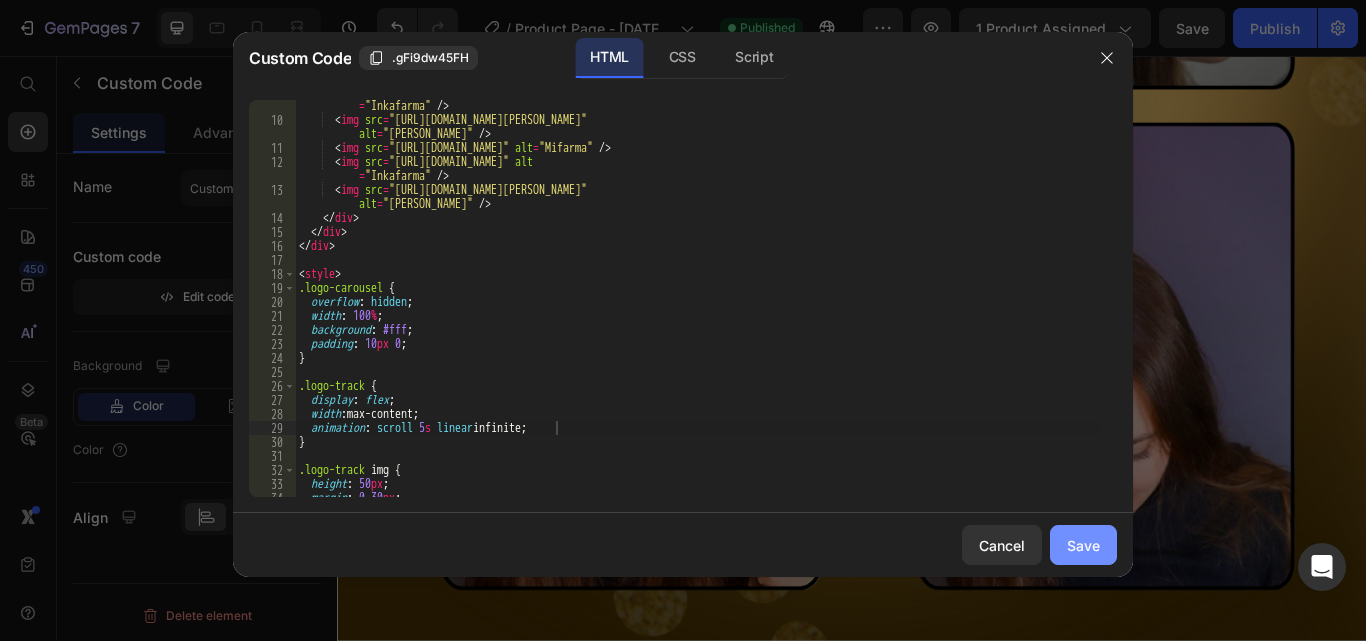 click on "Save" at bounding box center (1083, 545) 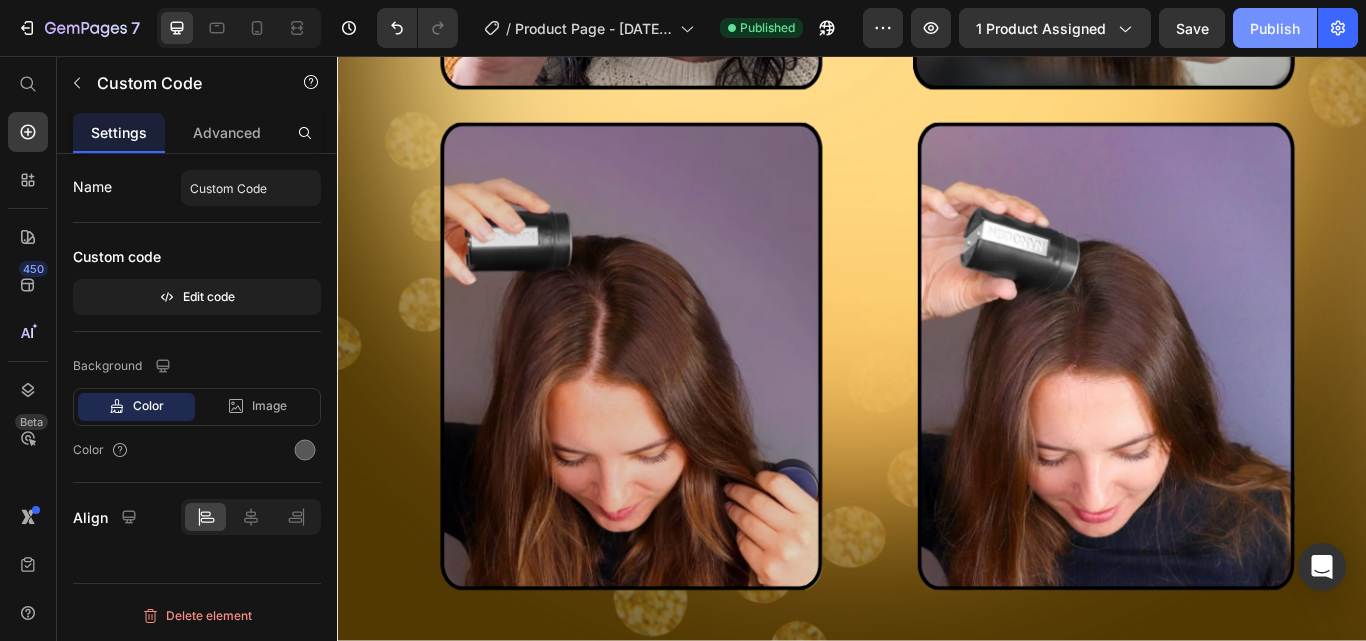 click on "Publish" at bounding box center (1275, 28) 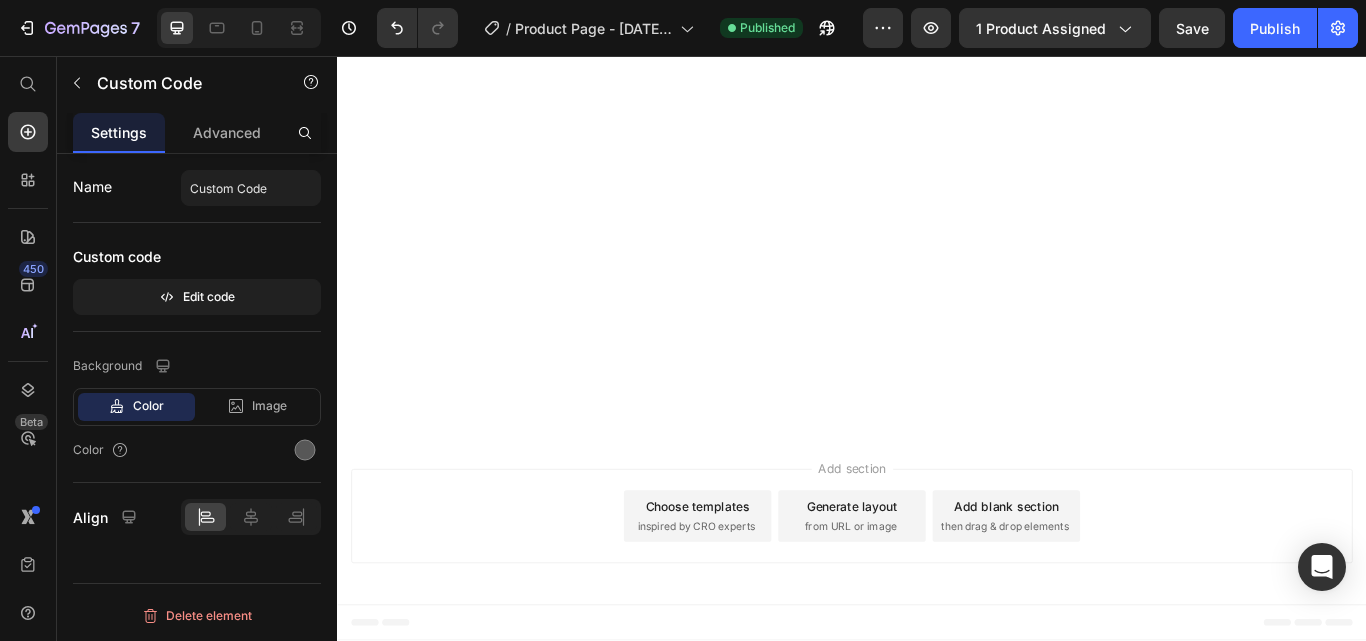 scroll, scrollTop: 10100, scrollLeft: 0, axis: vertical 